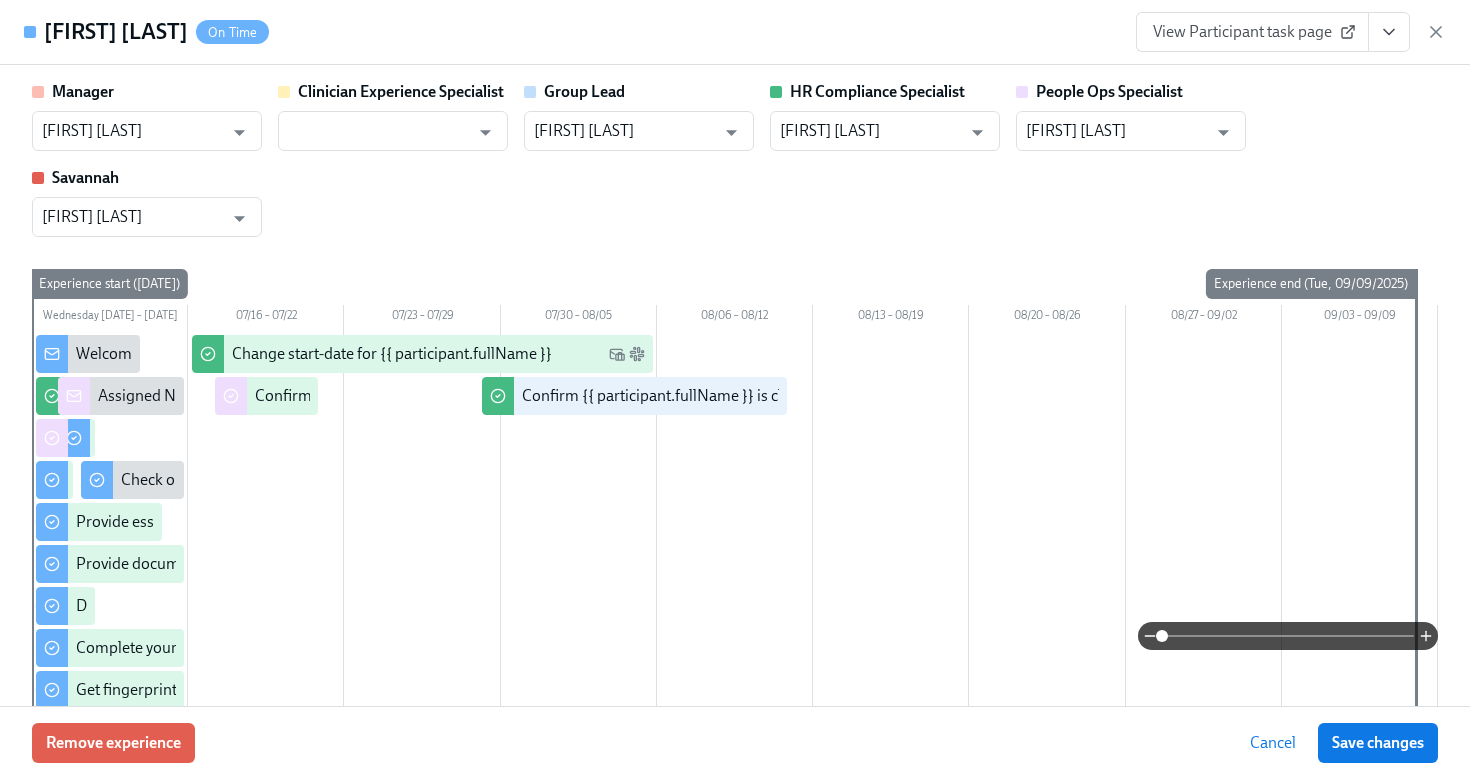 scroll, scrollTop: 195, scrollLeft: 0, axis: vertical 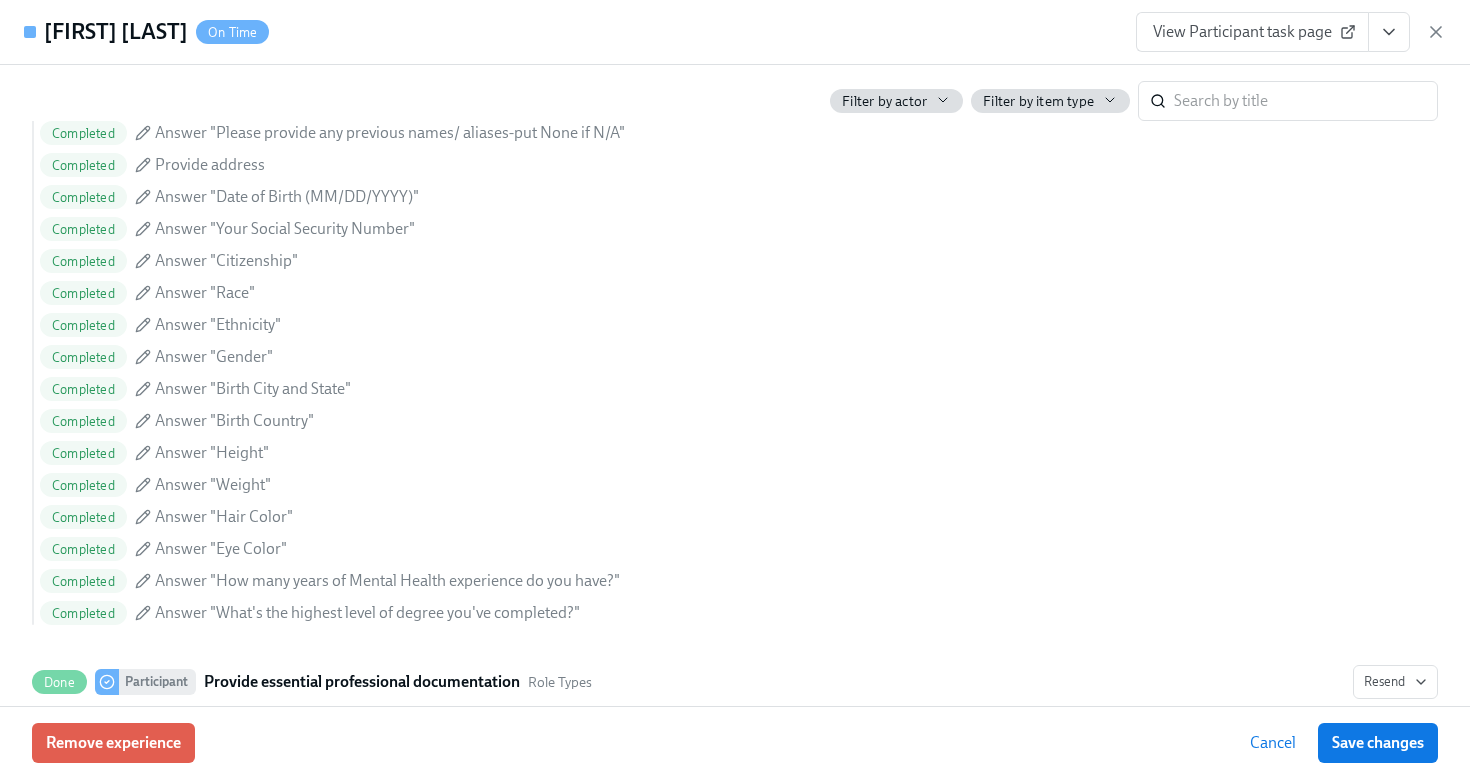 click on "View Participant task page" at bounding box center [1252, 32] 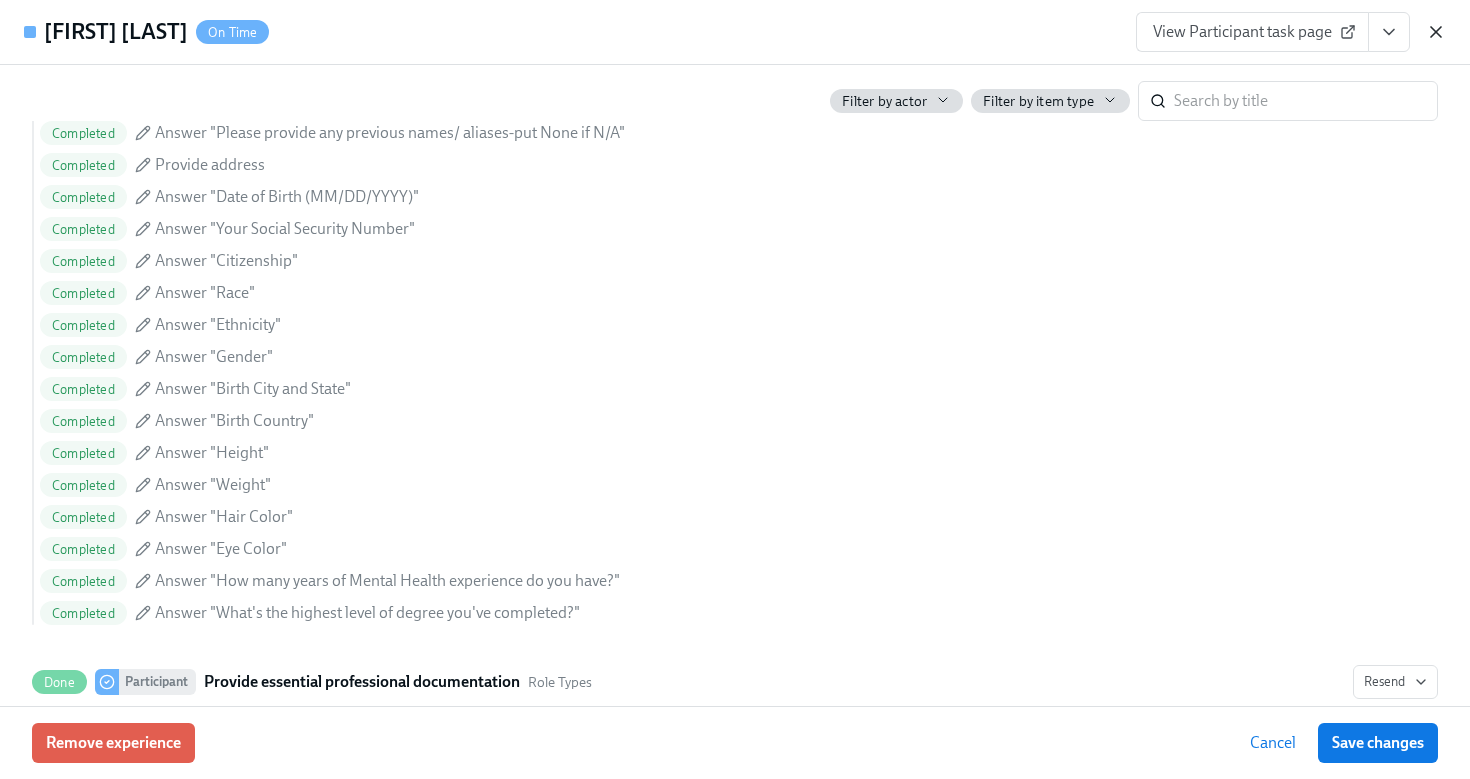click 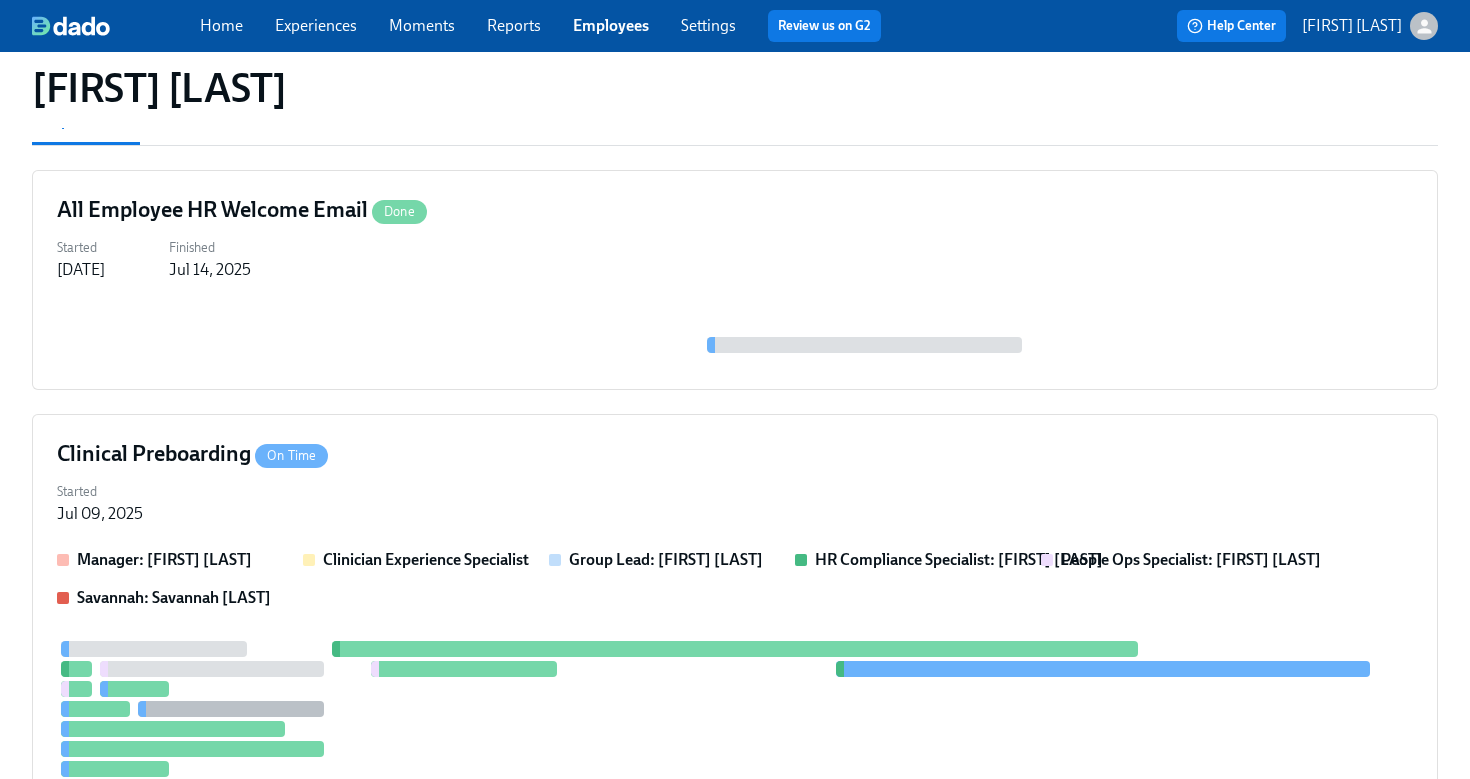 click on "Employees" at bounding box center (611, 25) 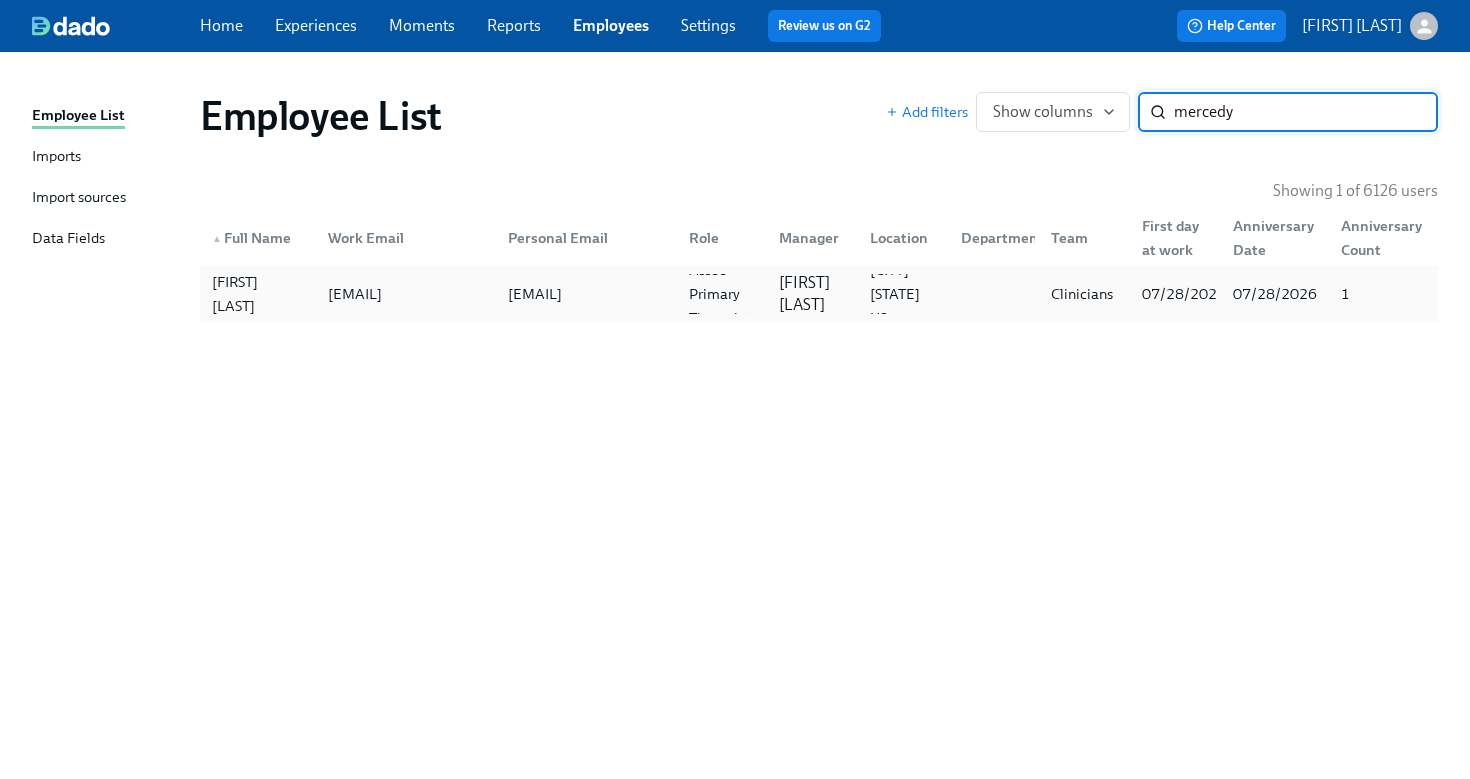 type on "mercedy" 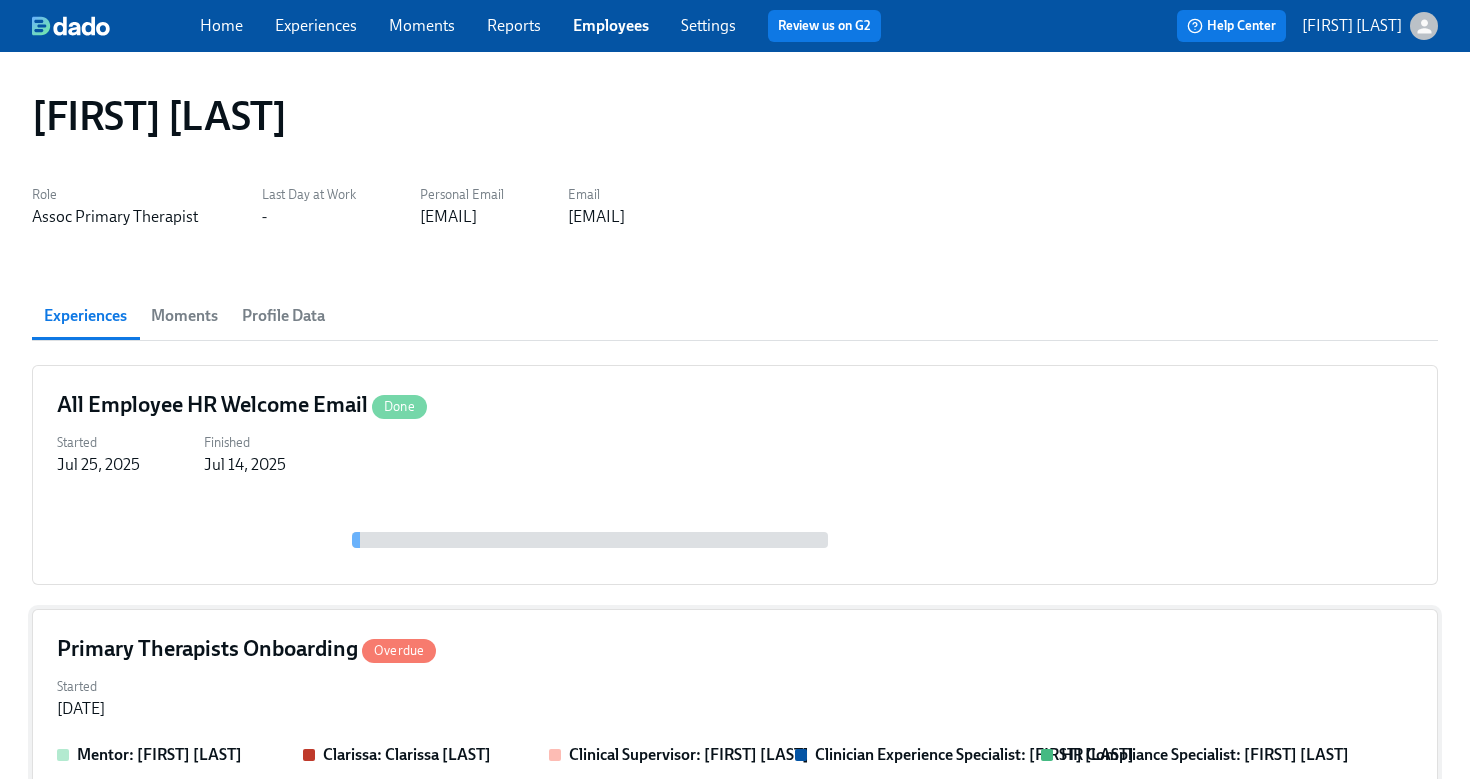 click on "Primary Therapists Onboarding   Overdue Started [DATE] Mentor: [FIRST] [LAST] Clarissa: Clarissa [LAST] Clinical Supervisor: [FIRST] [LAST] Clinician Experience Specialist: [FIRST] [LAST] HR Compliance Specialist: [FIRST] [LAST] [FIRST] [LAST]: [FIRST] [LAST] [FIRST] [LAST]: [FIRST] [LAST] 1" at bounding box center (735, 948) 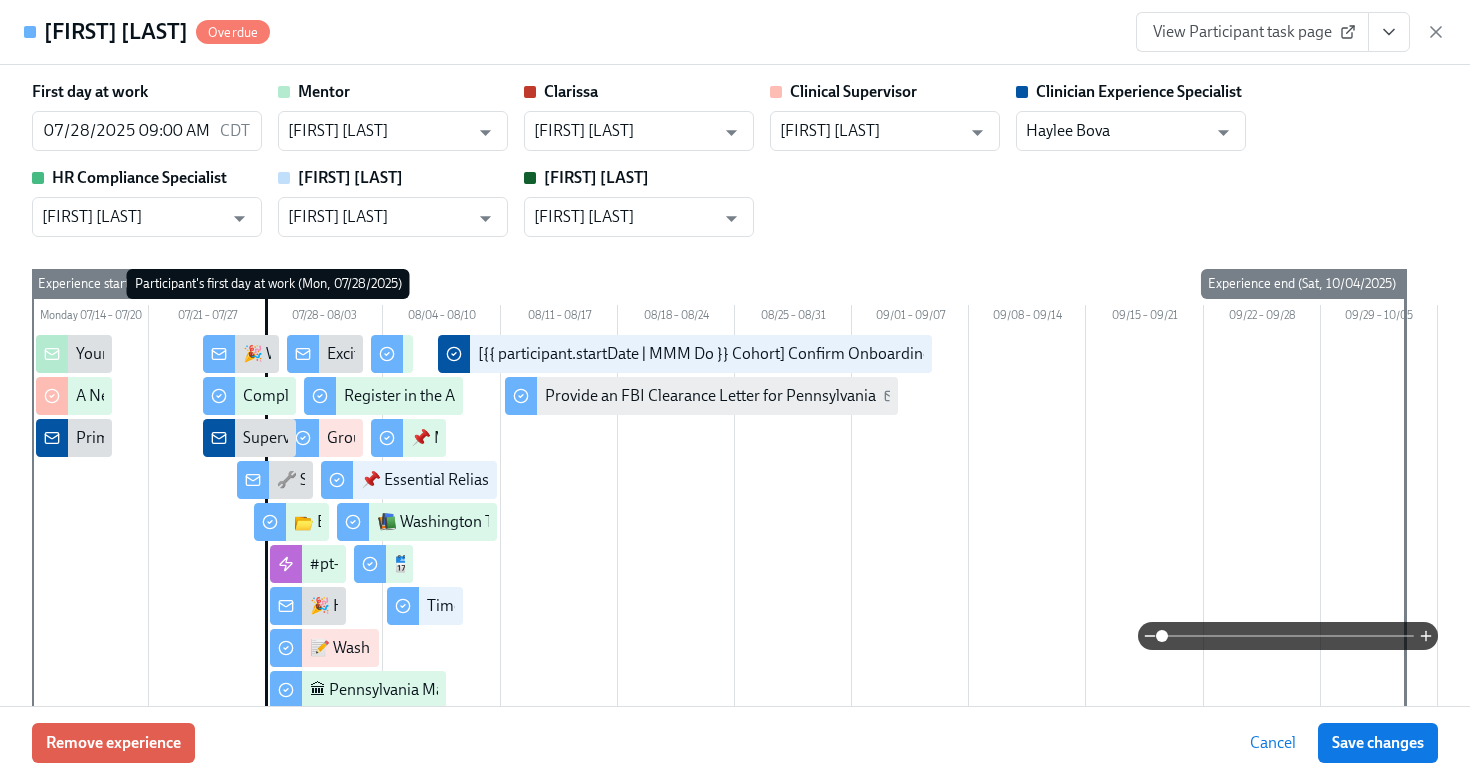 click on "View Participant task page" at bounding box center (1252, 32) 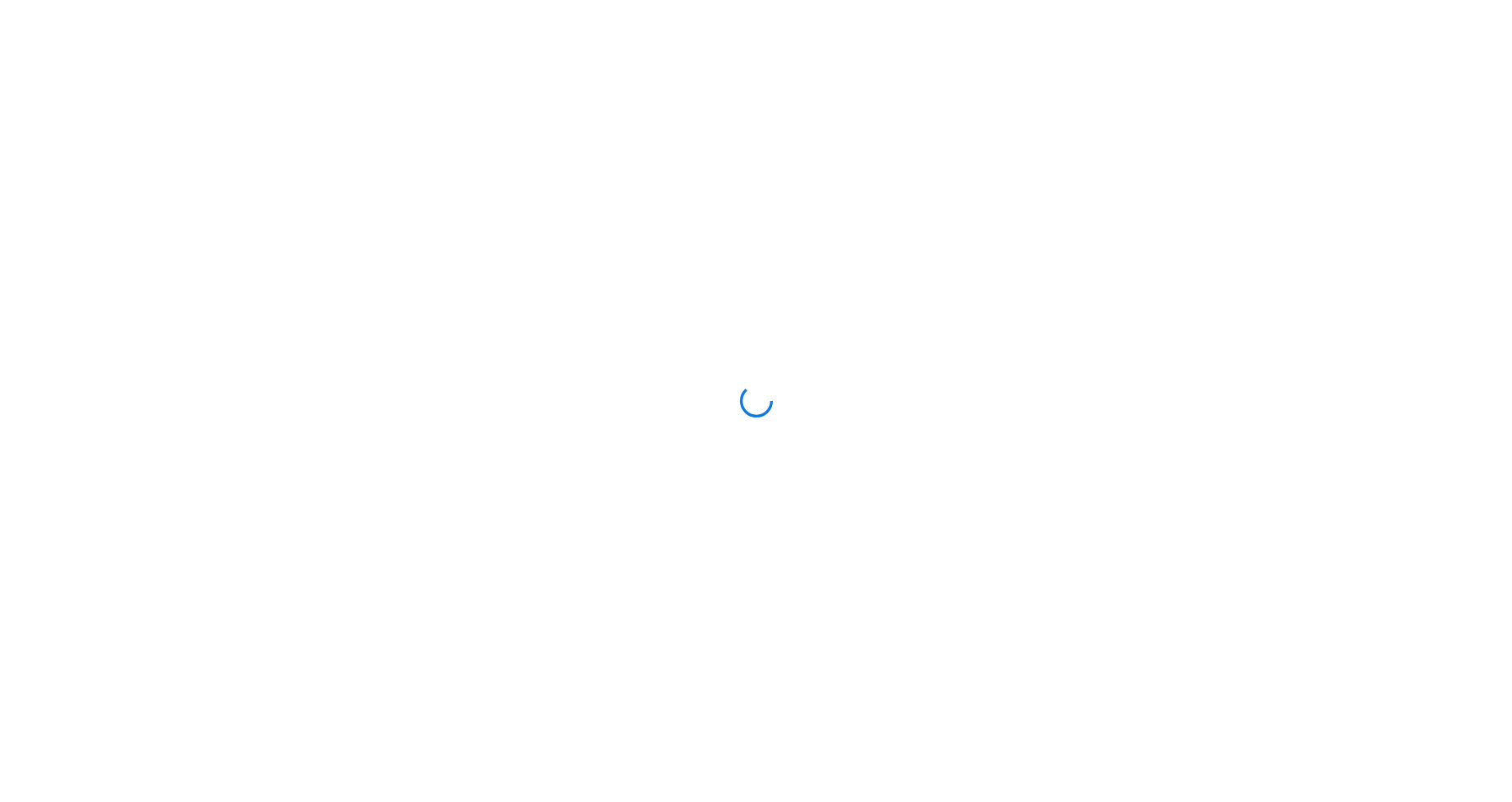 scroll, scrollTop: 0, scrollLeft: 0, axis: both 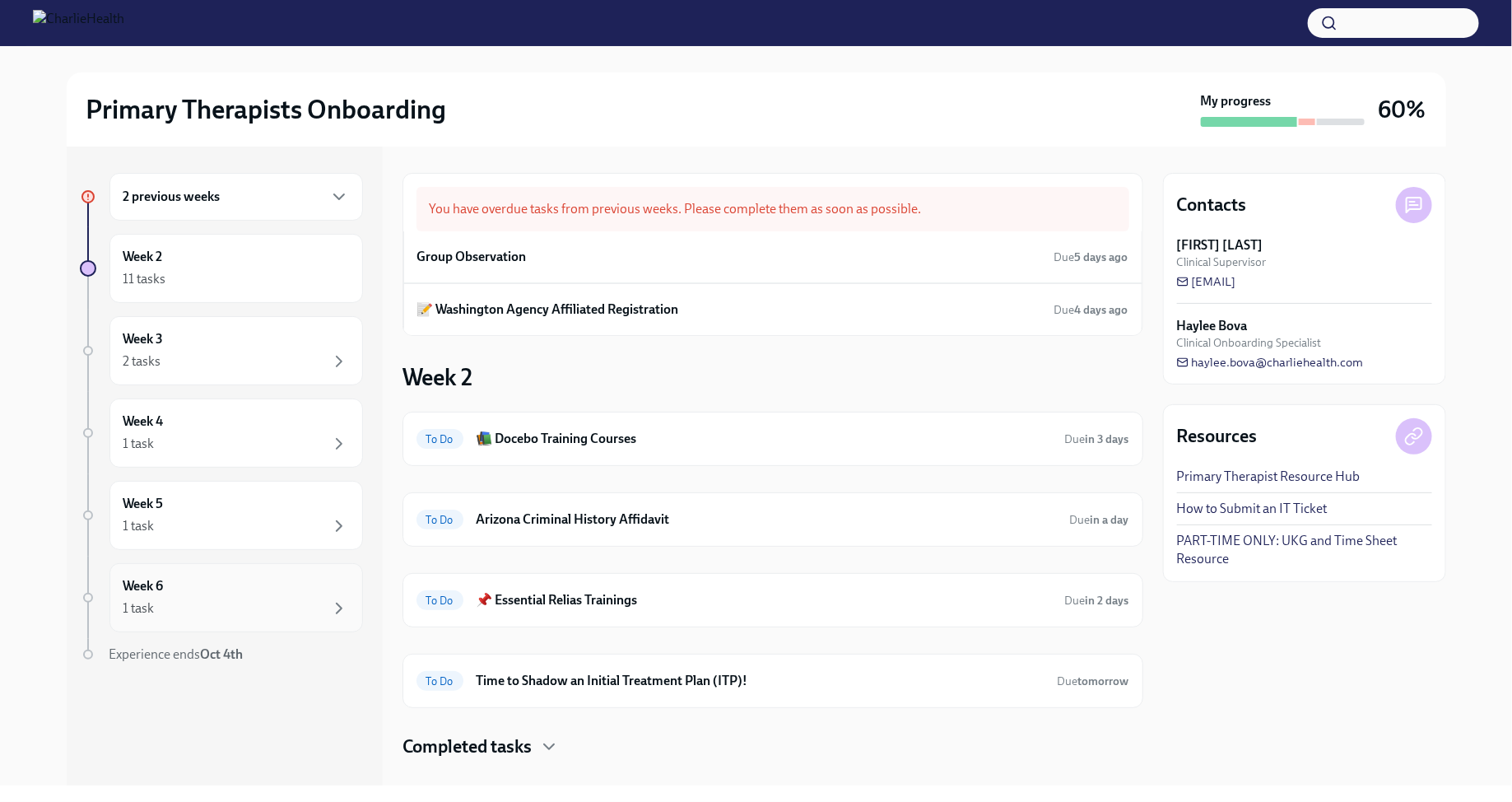 click on "1 task" at bounding box center [236, 608] 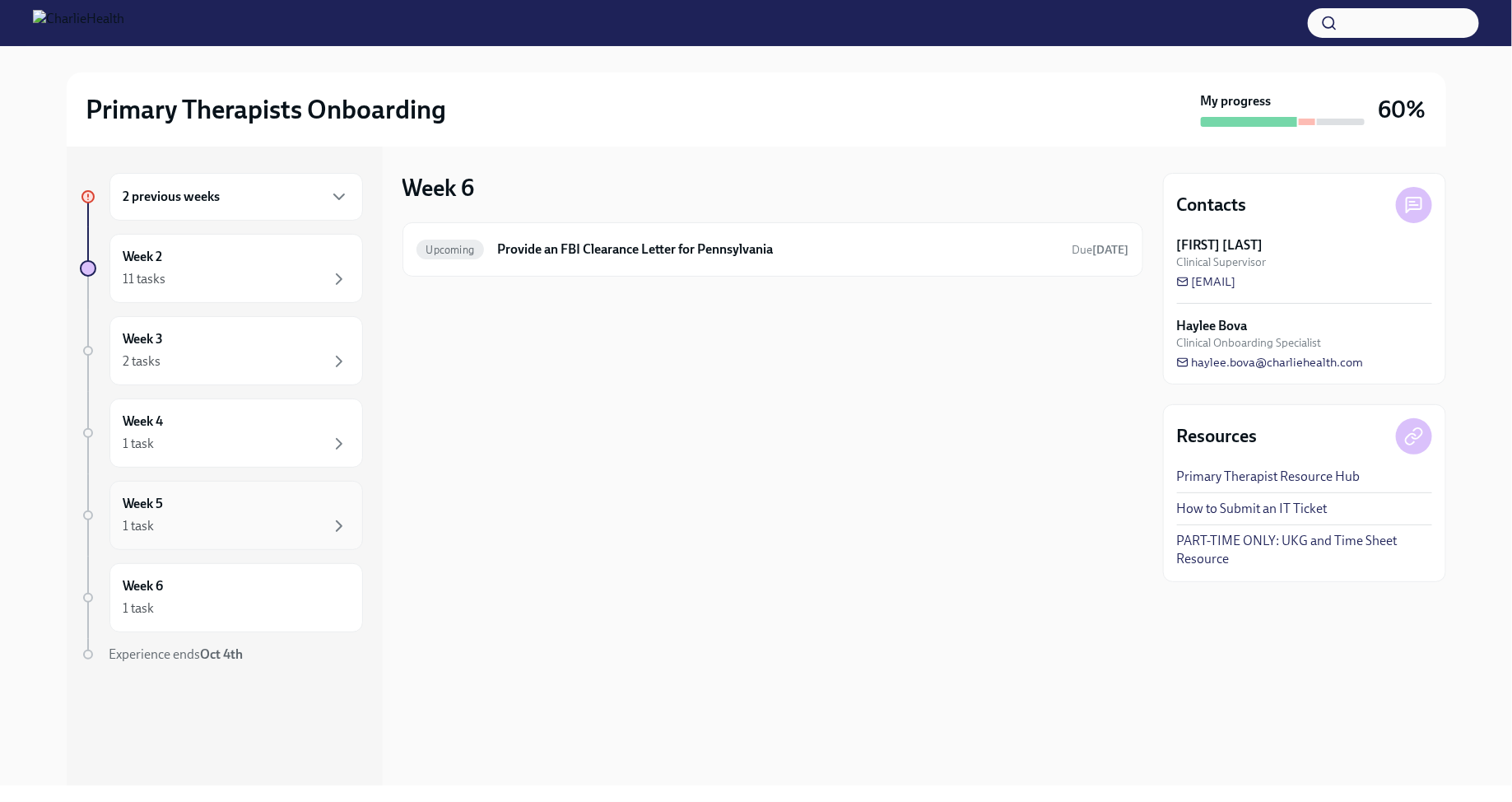 click on "Week 5 1 task" at bounding box center [236, 515] 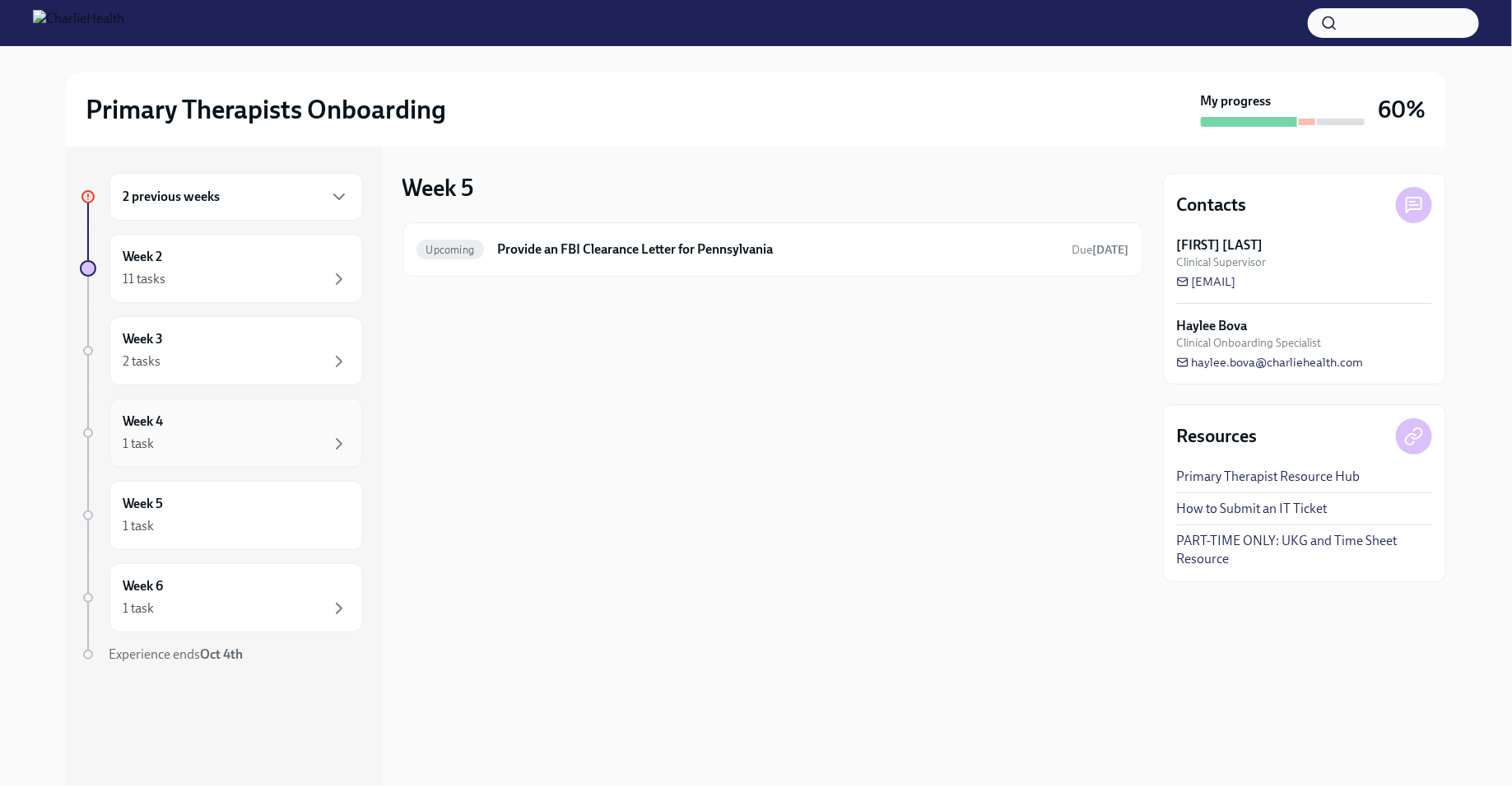 click on "Week 4 1 task" at bounding box center [236, 433] 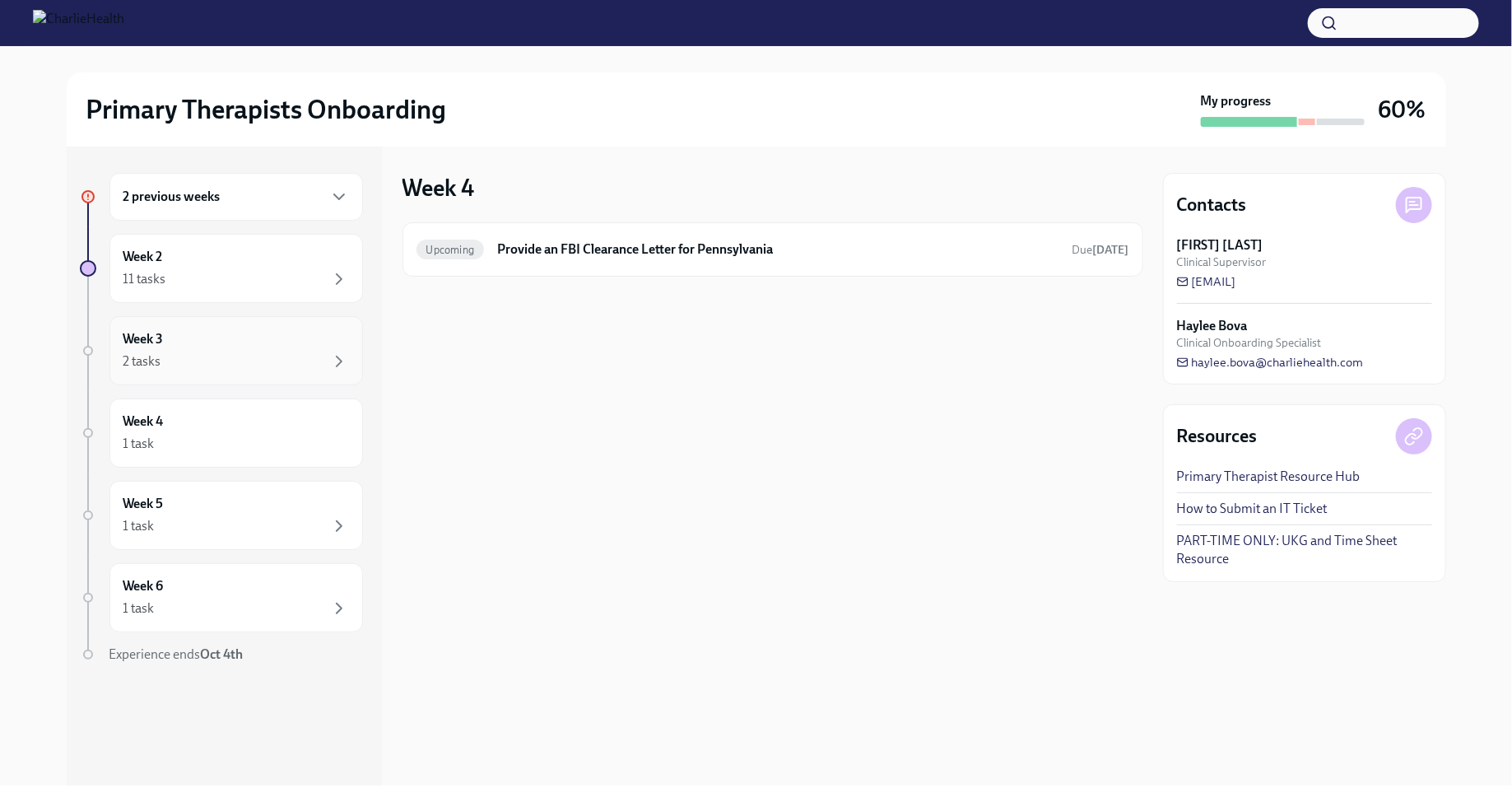 click on "2 tasks" at bounding box center [236, 361] 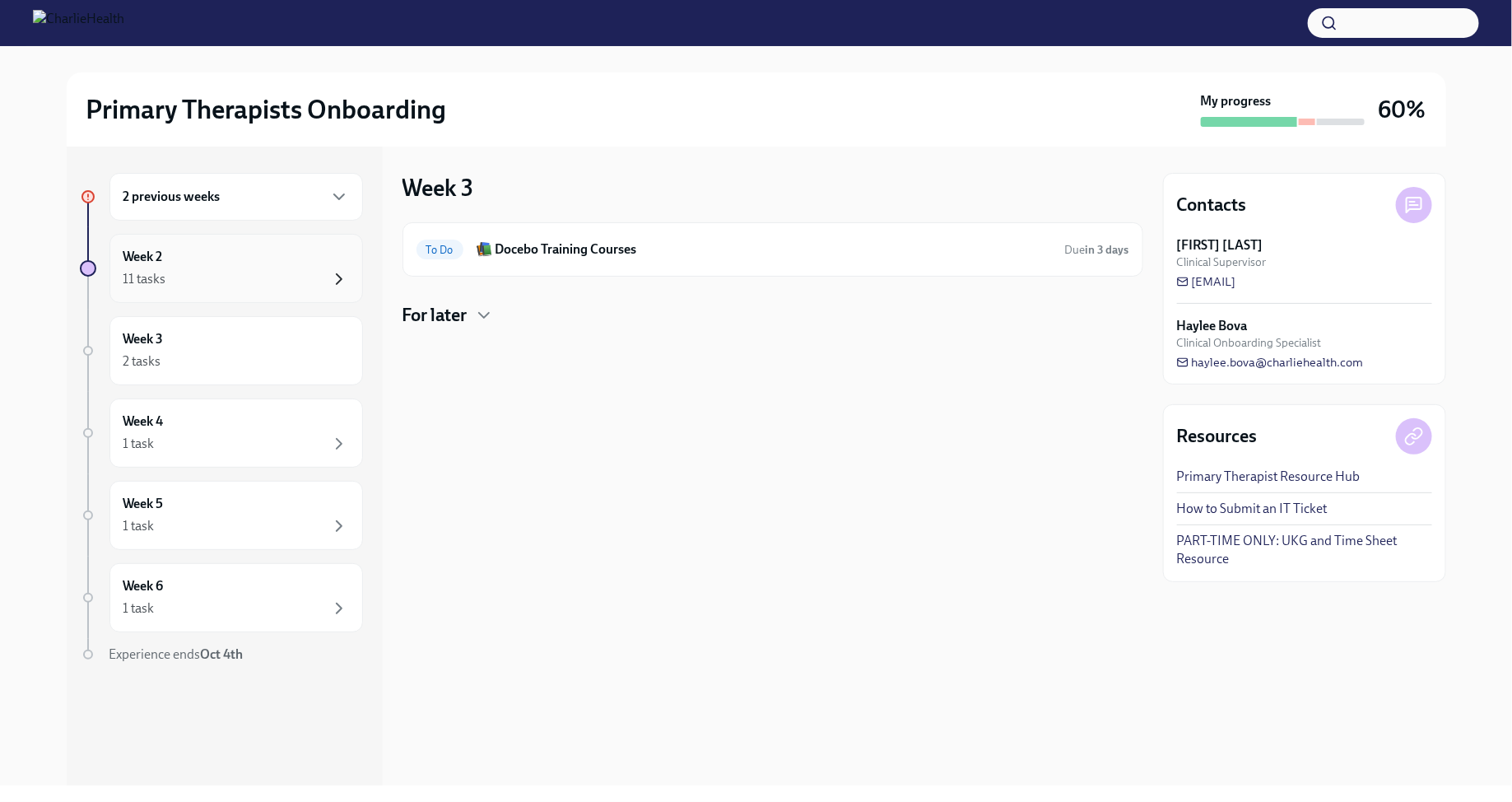 click 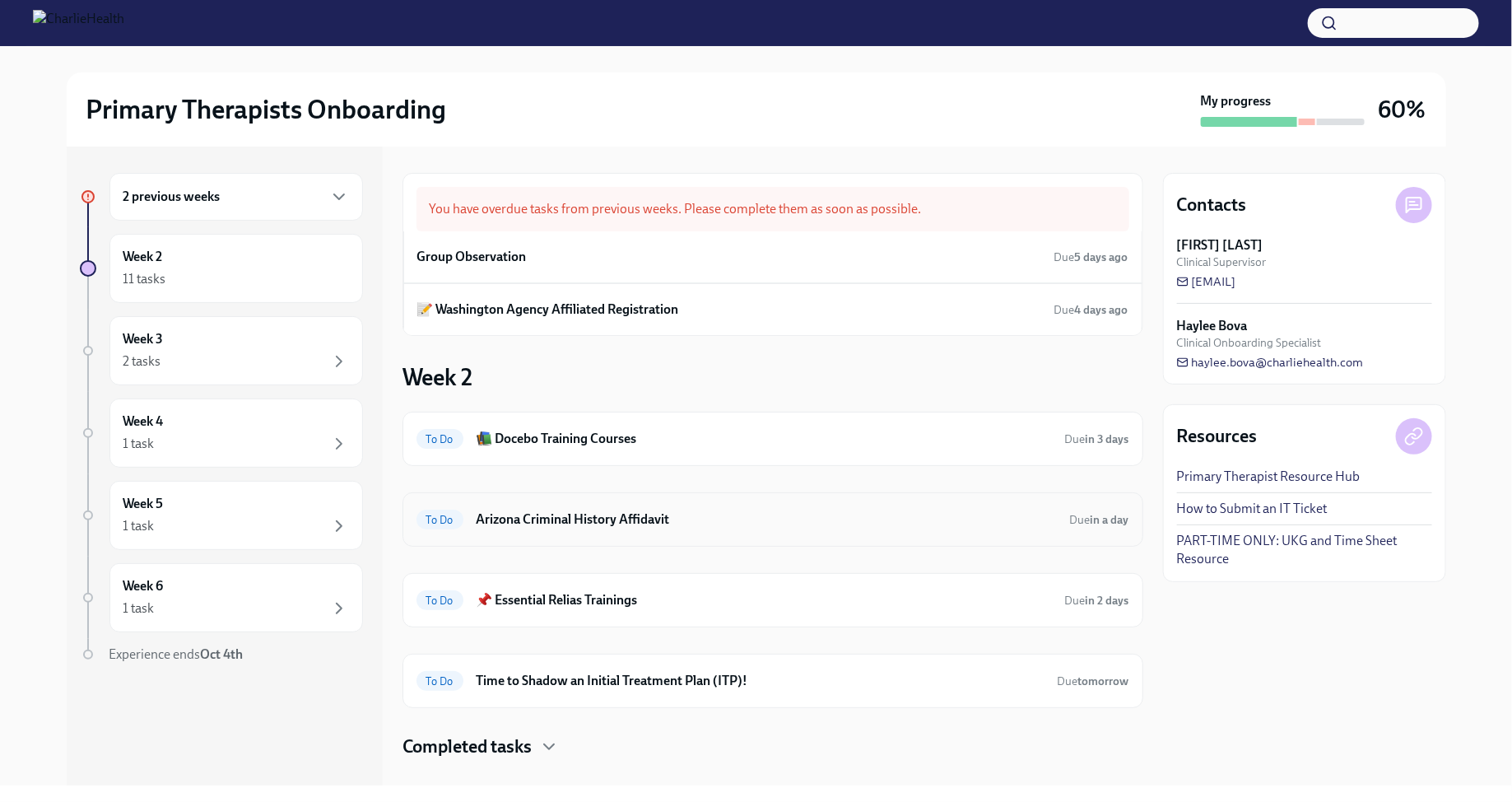 scroll, scrollTop: 22, scrollLeft: 0, axis: vertical 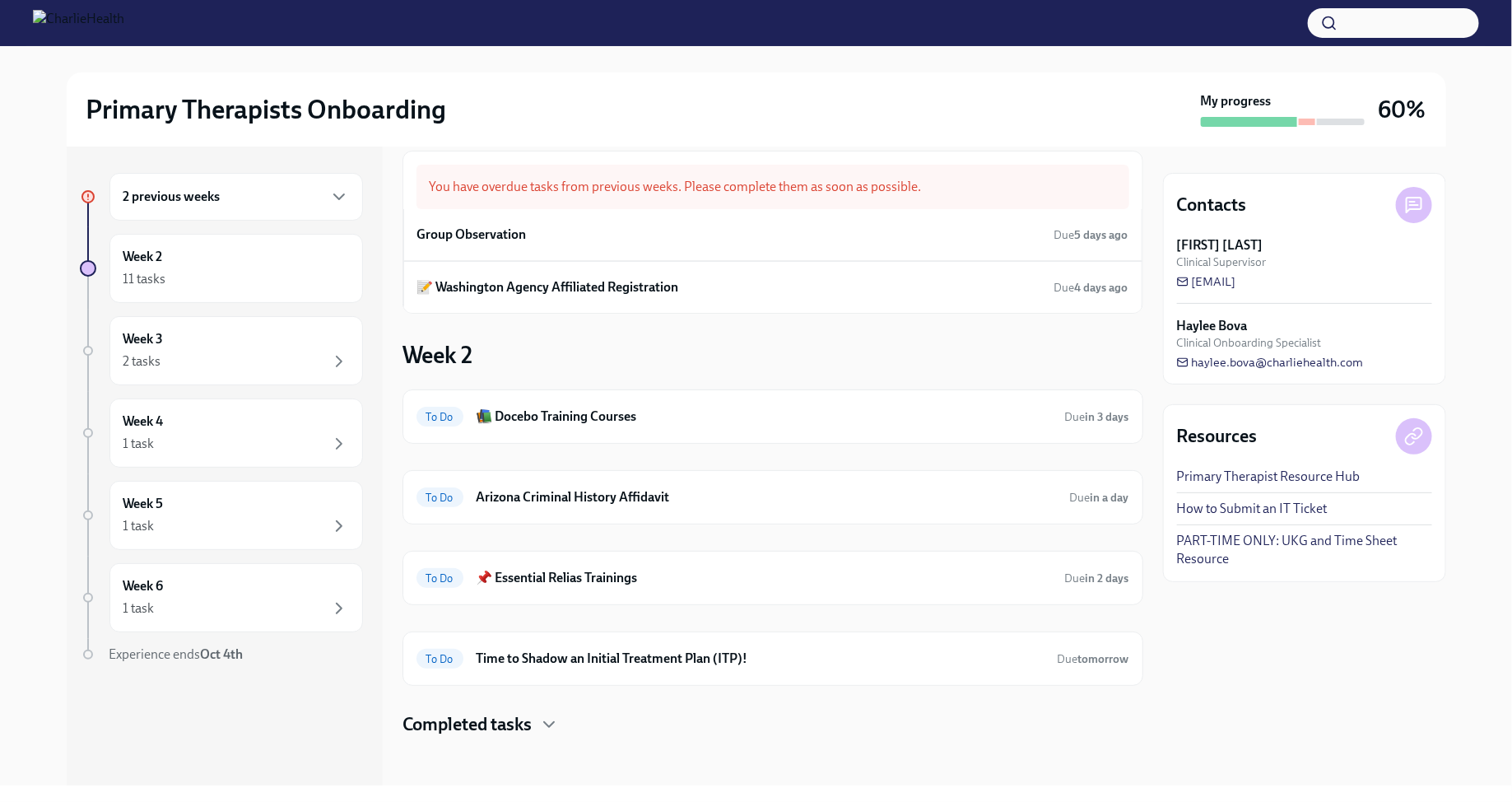click on "Completed tasks" at bounding box center (468, 725) 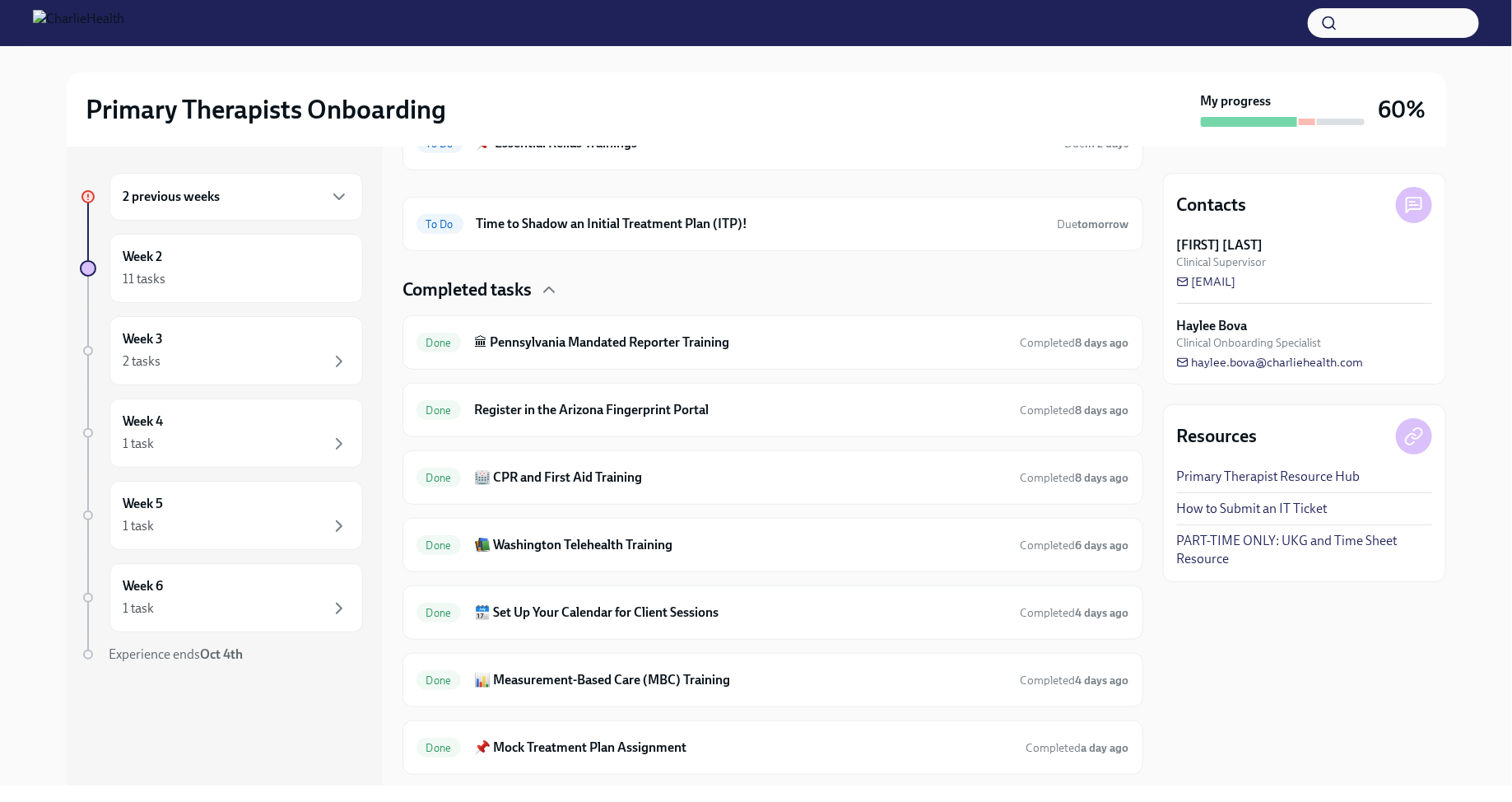 scroll, scrollTop: 491, scrollLeft: 0, axis: vertical 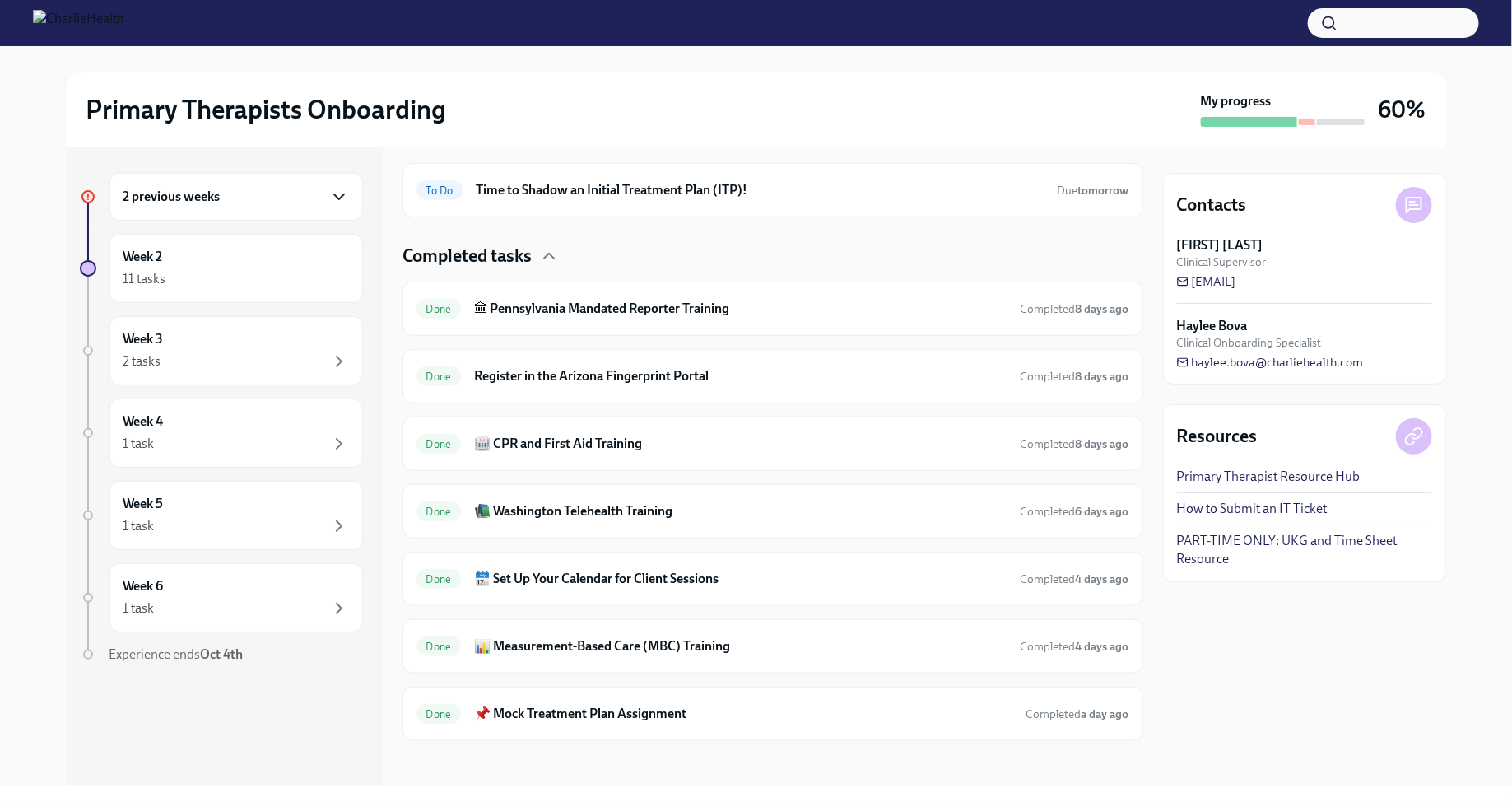 click 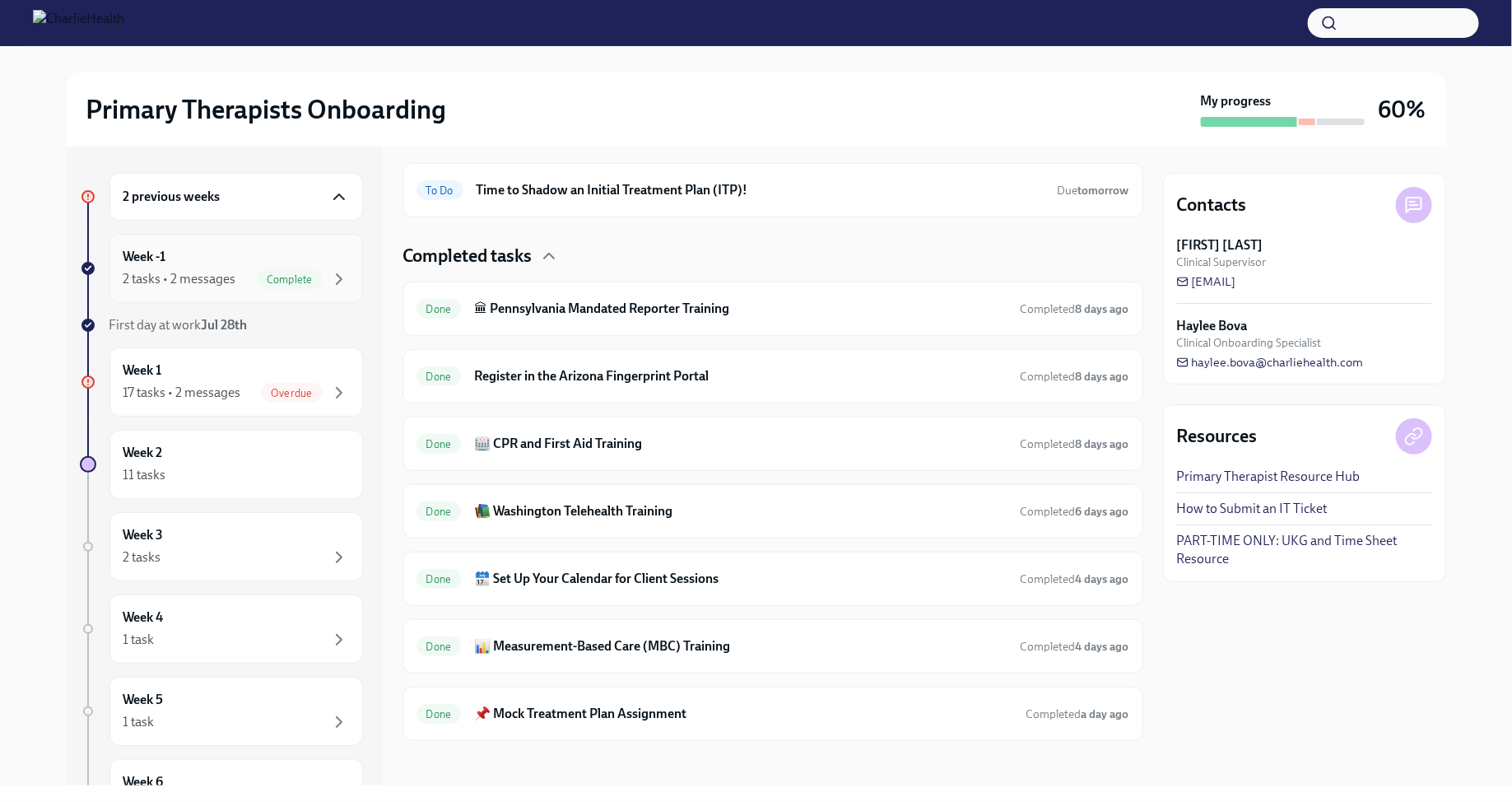 click on "Complete" at bounding box center [290, 279] 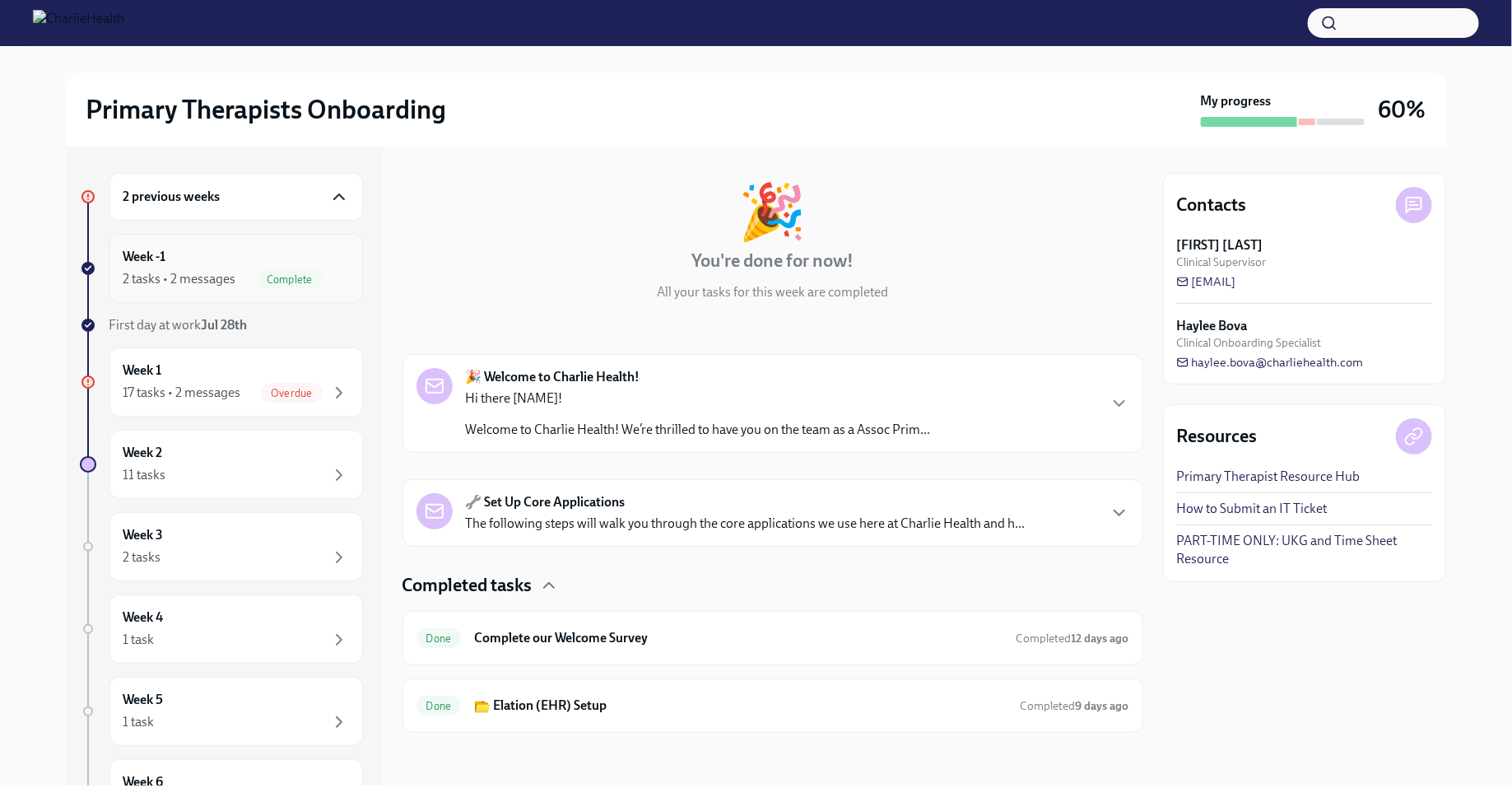 scroll, scrollTop: 62, scrollLeft: 0, axis: vertical 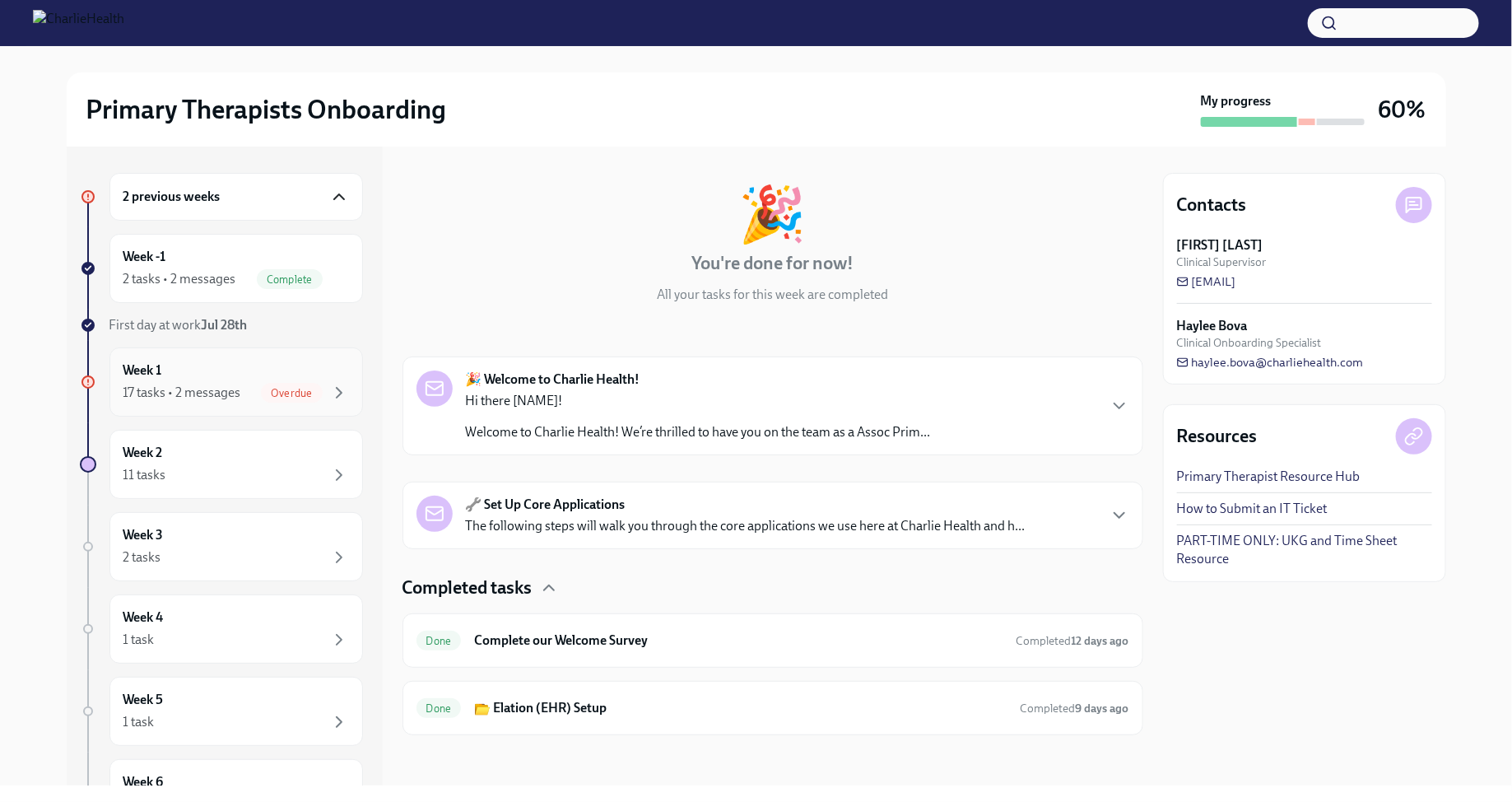 click on "Week 1 17 tasks • 2 messages Overdue" at bounding box center (236, 382) 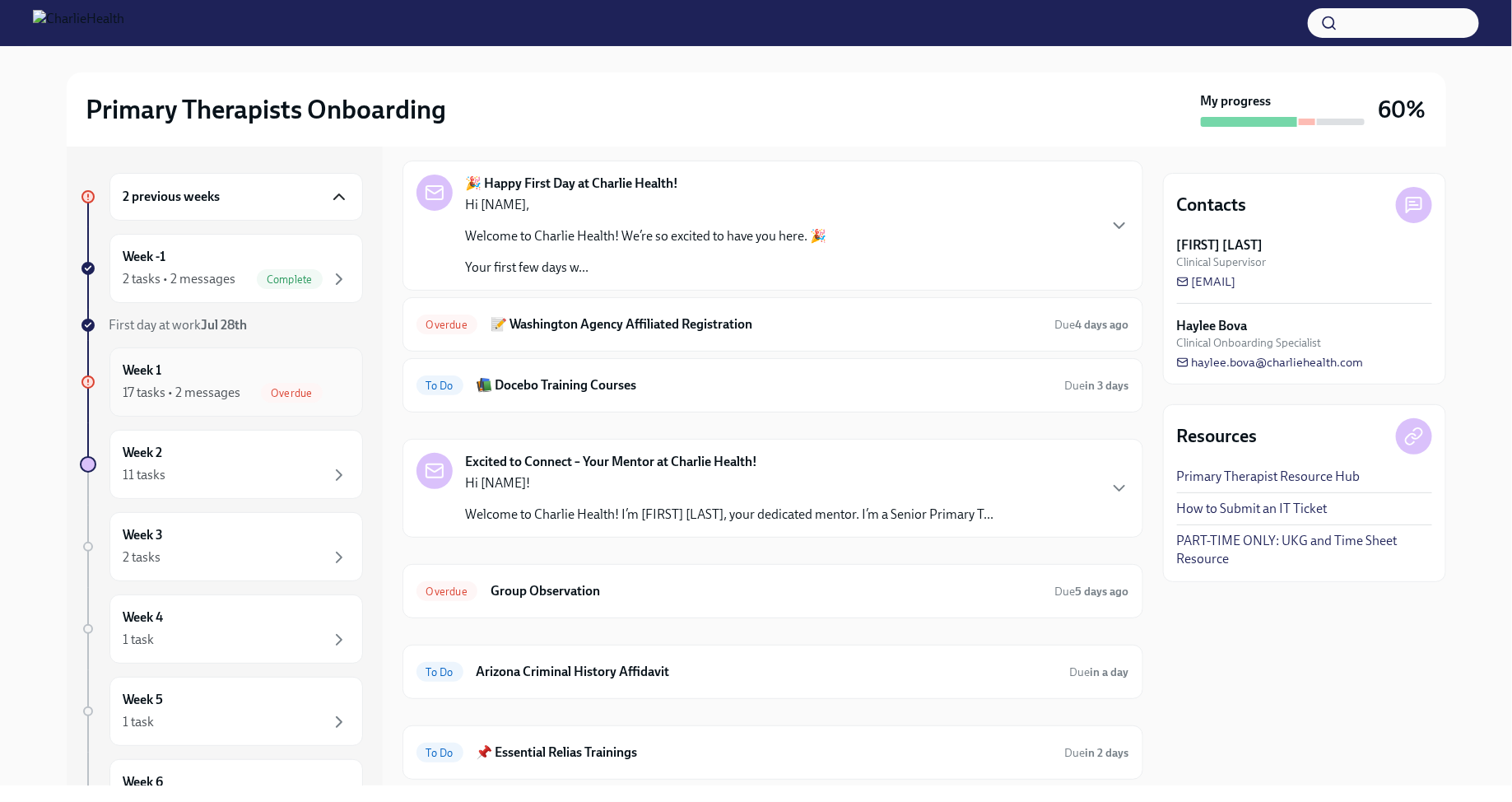 scroll, scrollTop: 155, scrollLeft: 0, axis: vertical 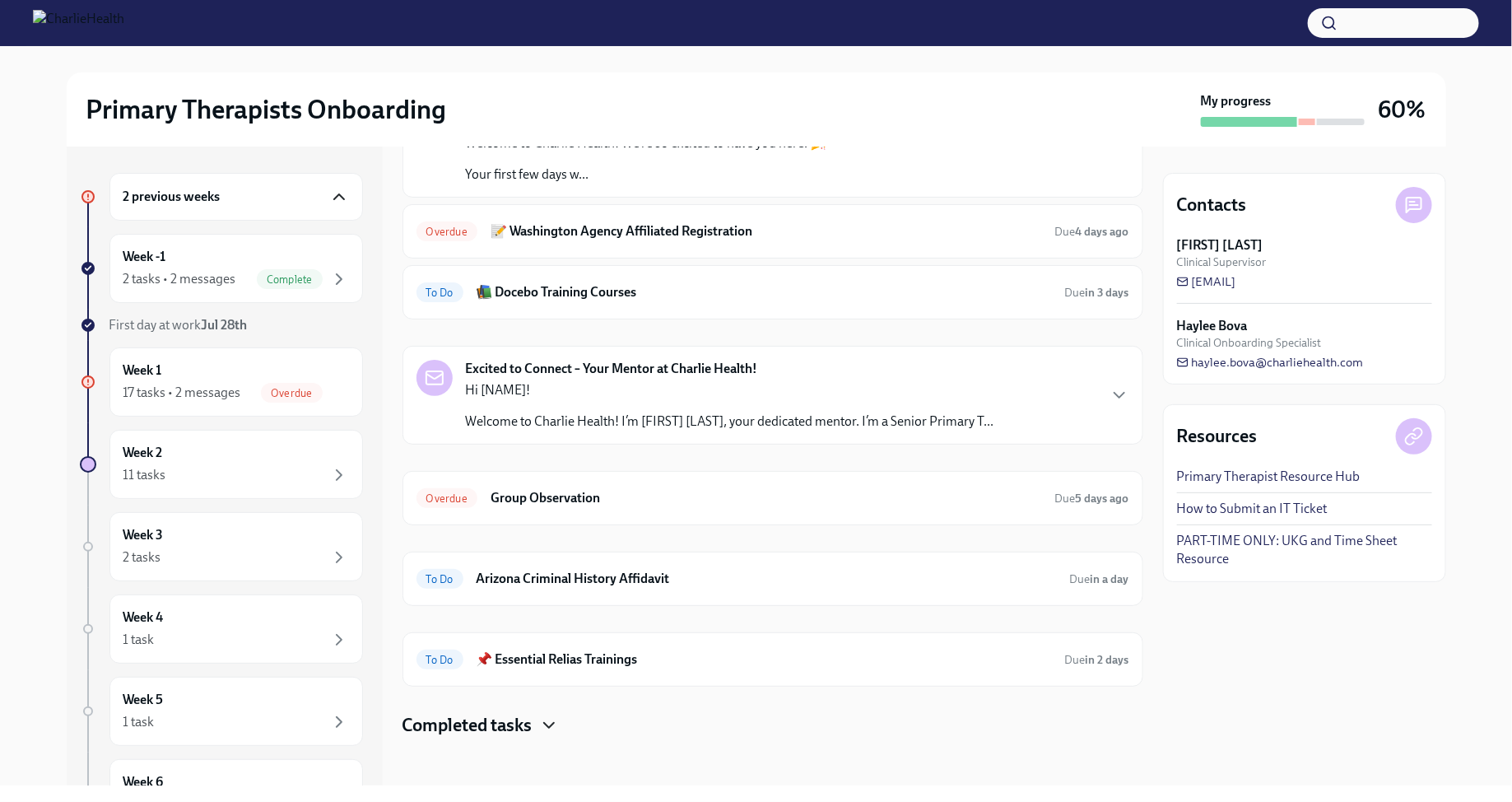 click 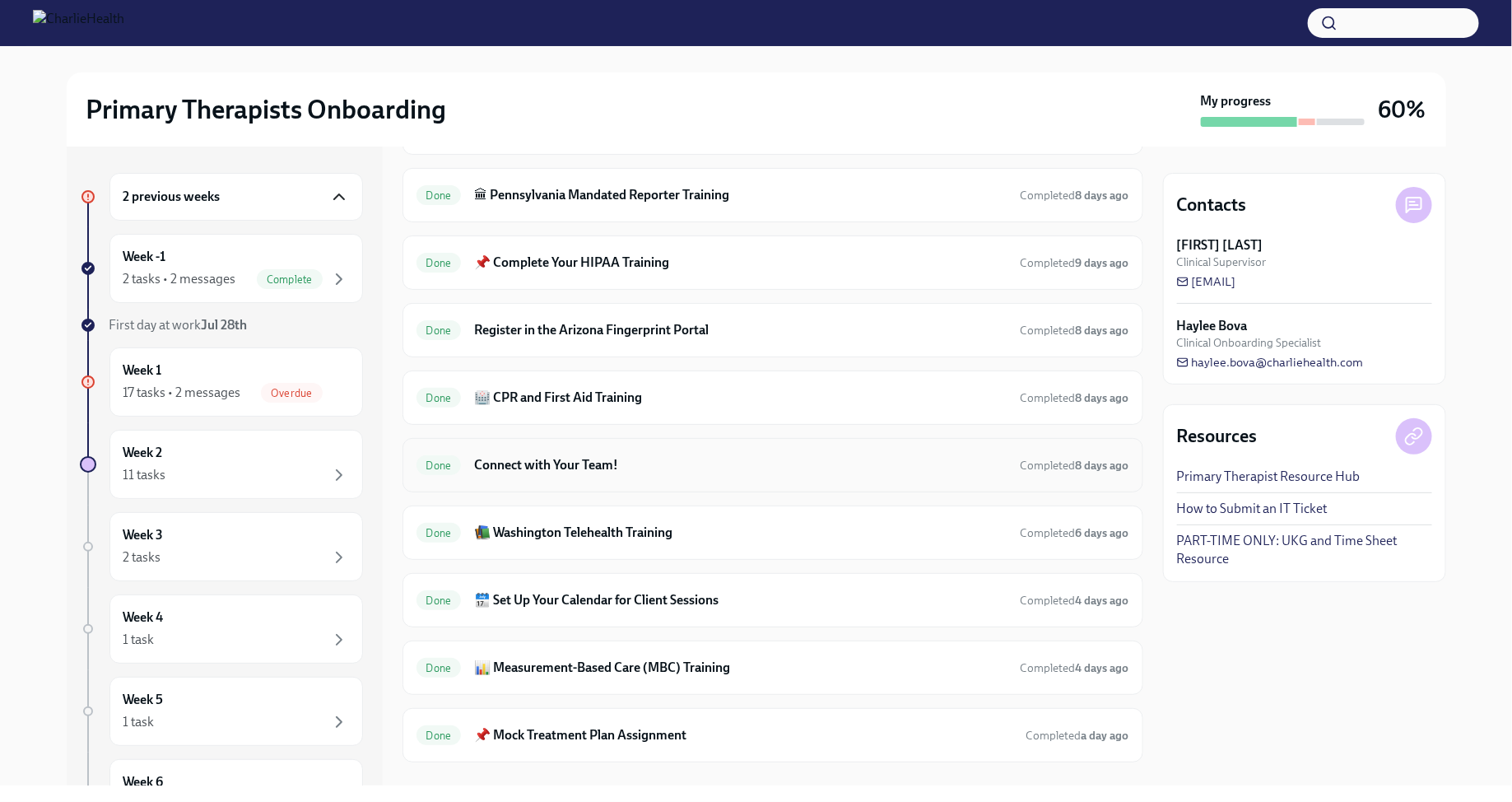 scroll, scrollTop: 958, scrollLeft: 0, axis: vertical 